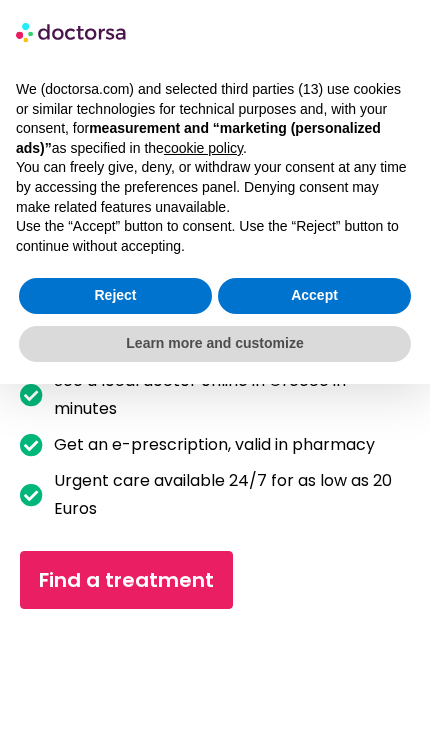 scroll, scrollTop: 0, scrollLeft: 0, axis: both 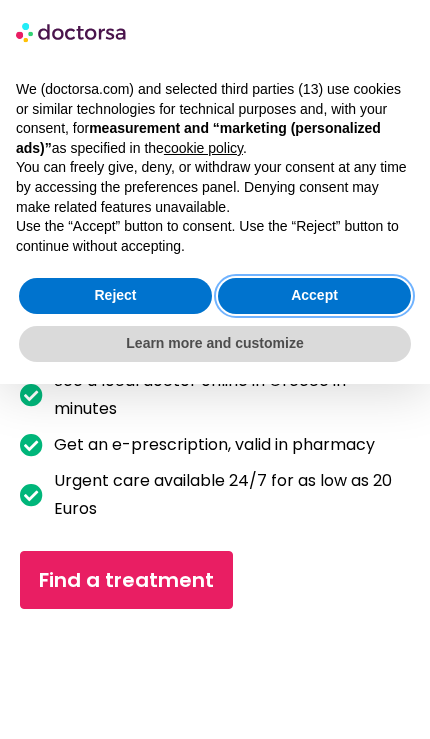 click on "Accept" at bounding box center [314, 296] 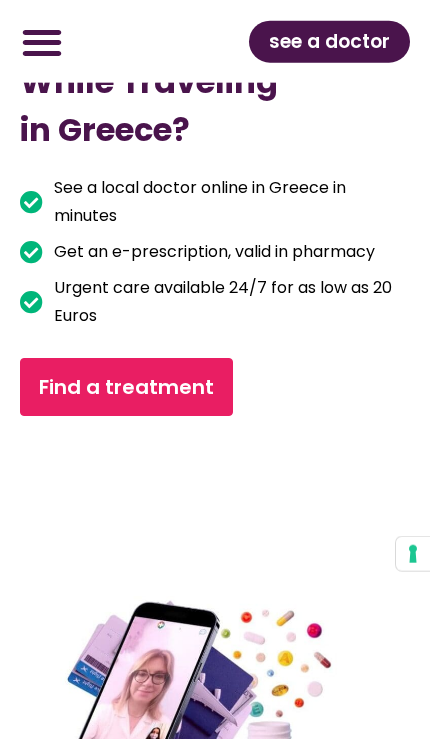 scroll, scrollTop: 0, scrollLeft: 0, axis: both 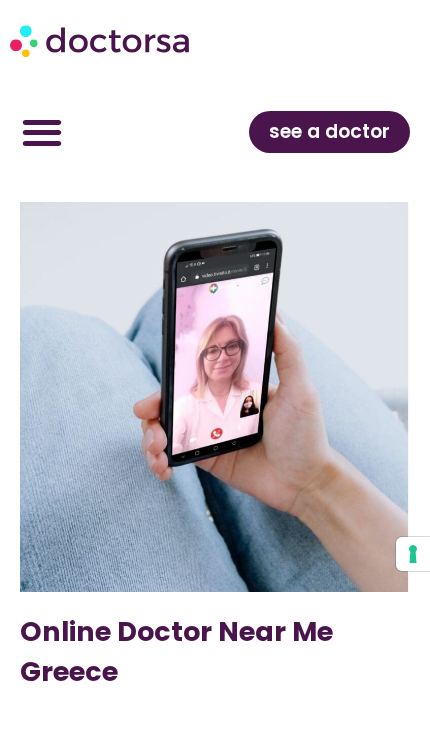 click on "see a doctor" at bounding box center (329, 132) 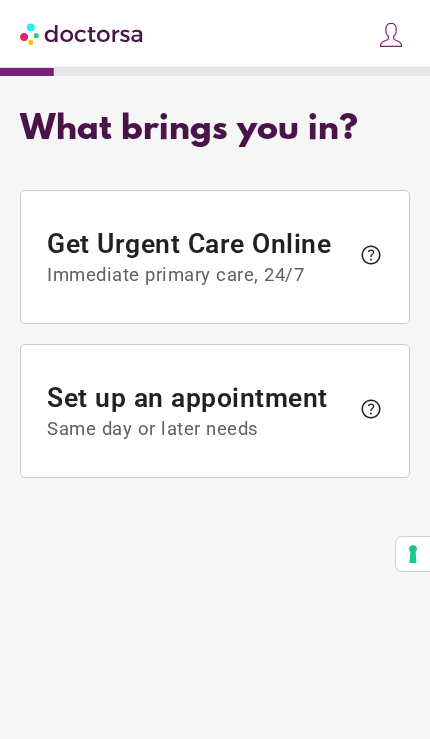 scroll, scrollTop: 0, scrollLeft: 0, axis: both 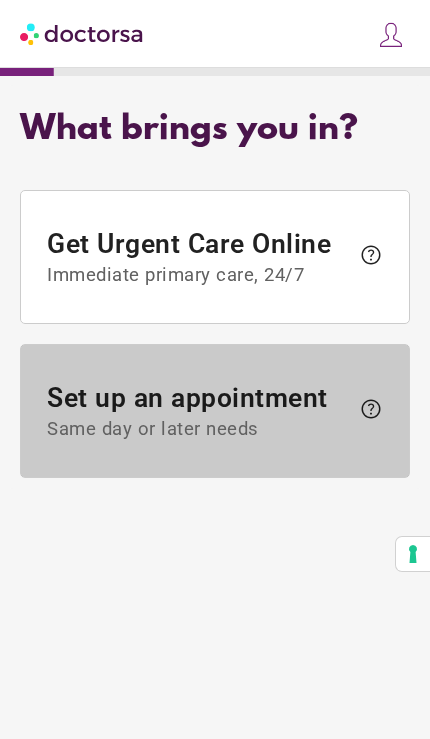 click on "Set up an appointment
Same day or later needs" at bounding box center (197, 411) 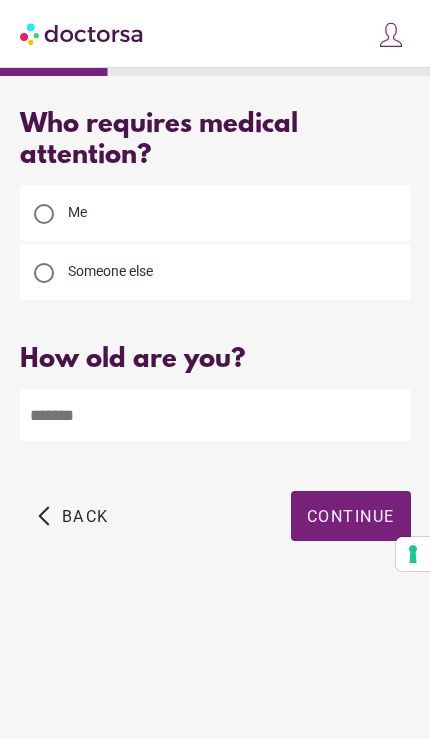 click at bounding box center [215, 415] 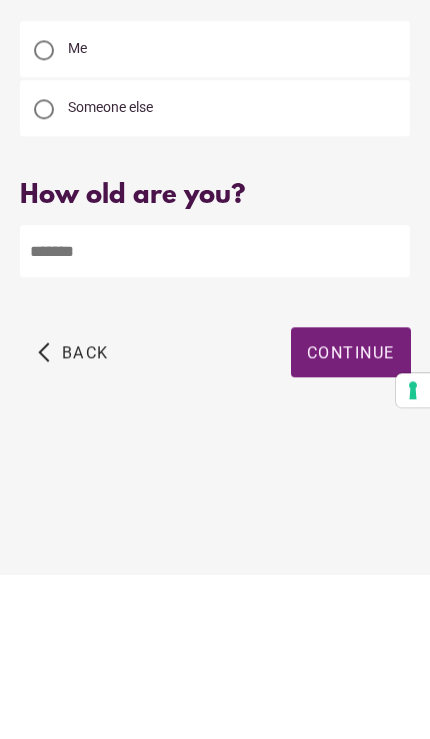 type on "**" 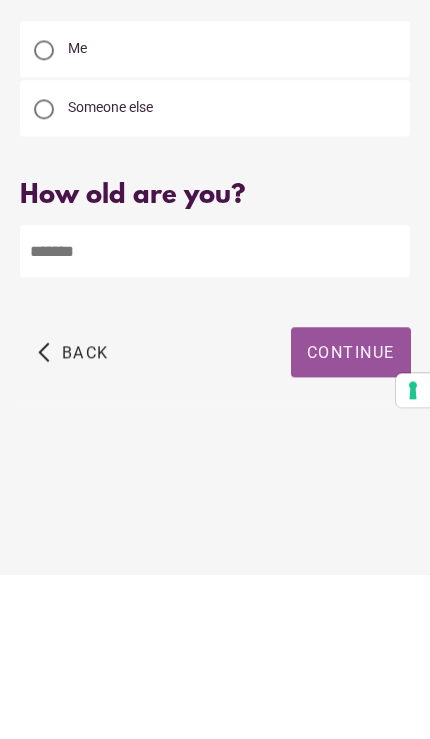 click on "Continue" at bounding box center (351, 516) 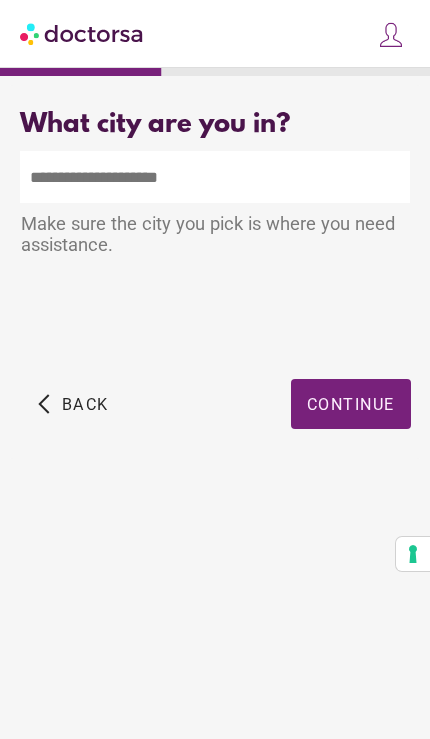click at bounding box center (215, 177) 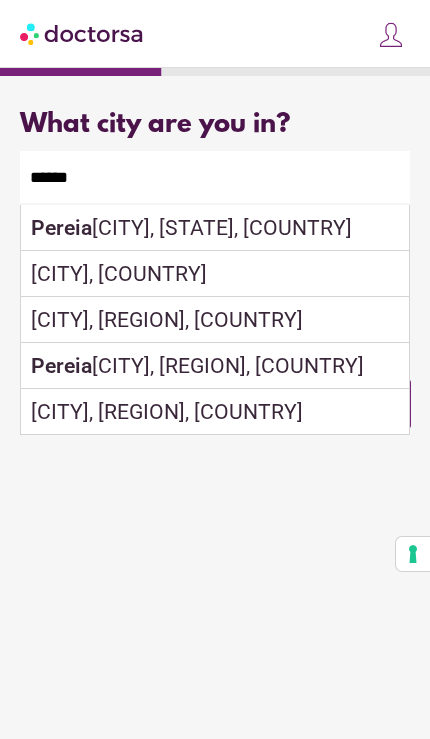 click on "[CITY], [COUNTRY]" at bounding box center [215, 274] 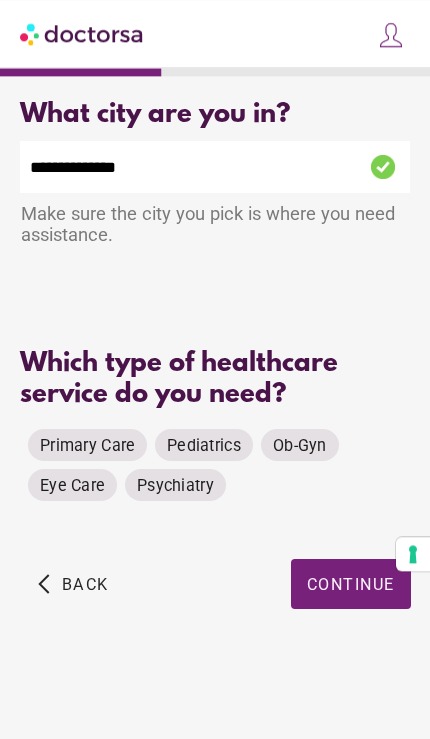 scroll, scrollTop: 36, scrollLeft: 0, axis: vertical 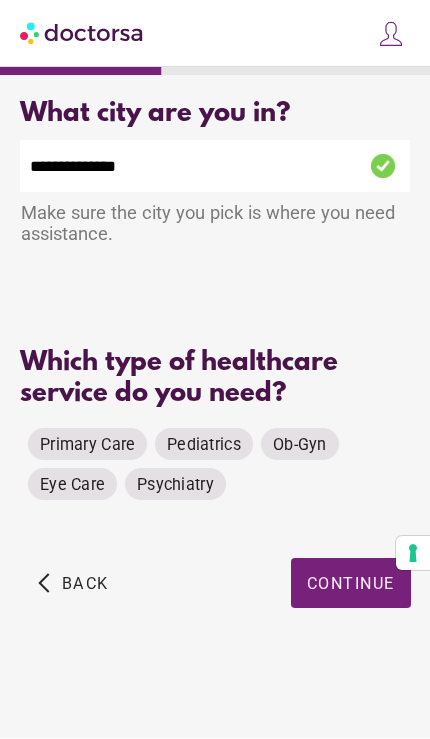 click on "Primary Care" at bounding box center (87, 445) 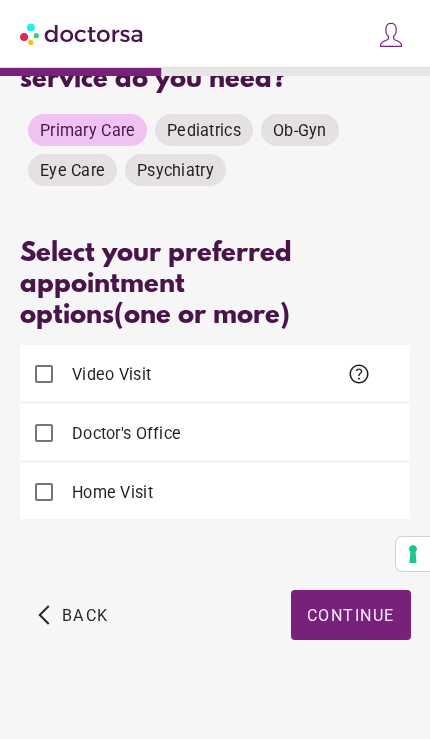scroll, scrollTop: 363, scrollLeft: 0, axis: vertical 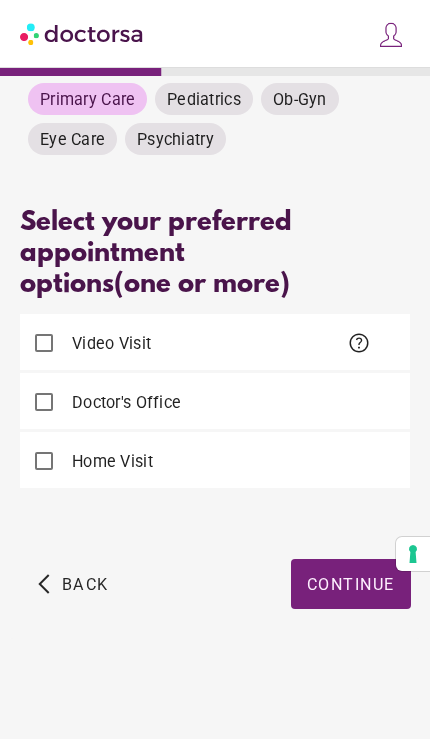 click on "Continue" at bounding box center [351, 584] 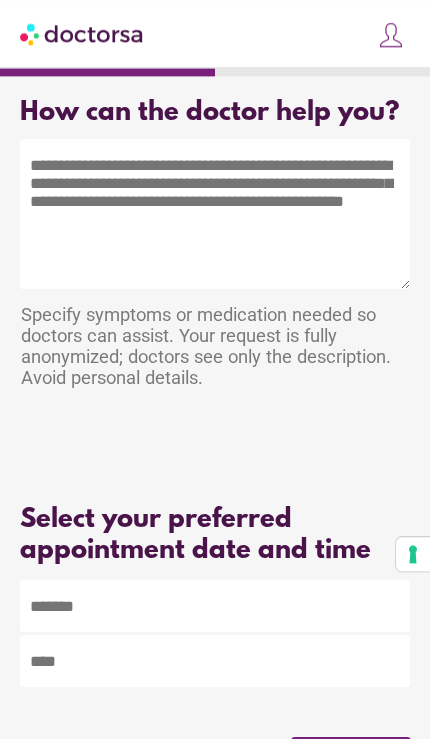 scroll, scrollTop: 0, scrollLeft: 0, axis: both 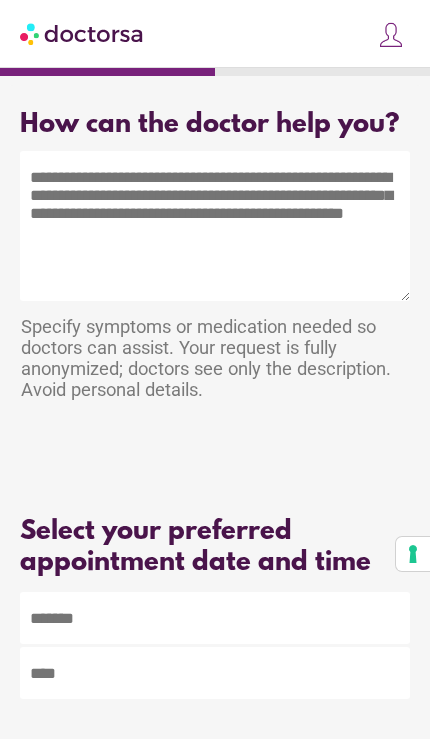 click at bounding box center [215, 226] 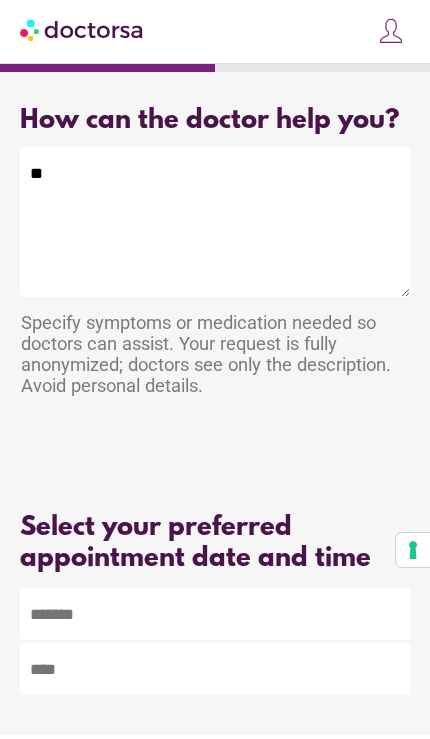 type on "*" 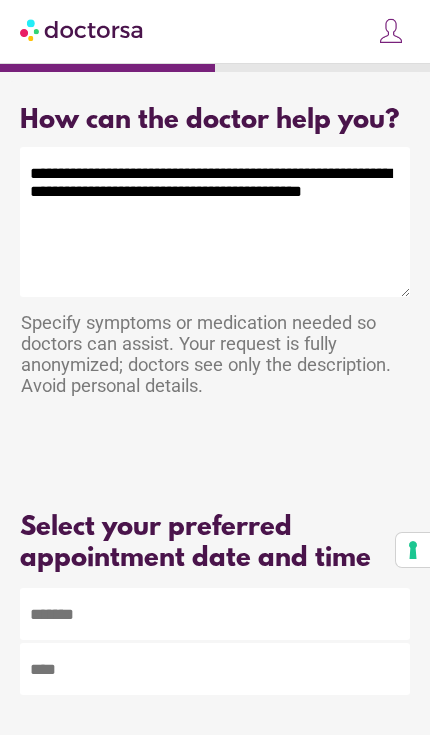 scroll, scrollTop: 4, scrollLeft: 0, axis: vertical 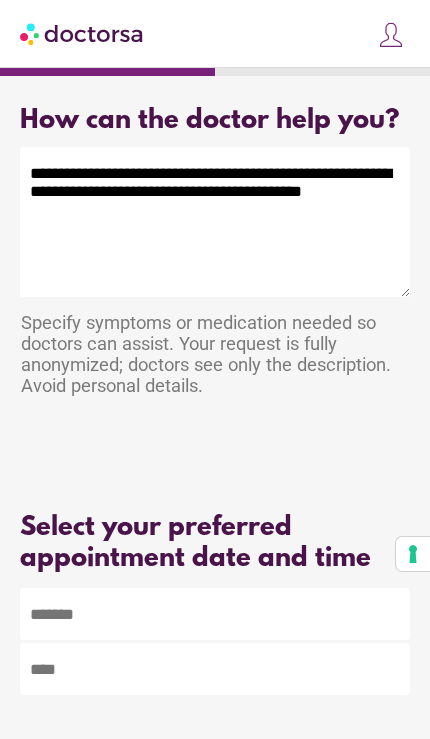 click on "**********" at bounding box center [215, 222] 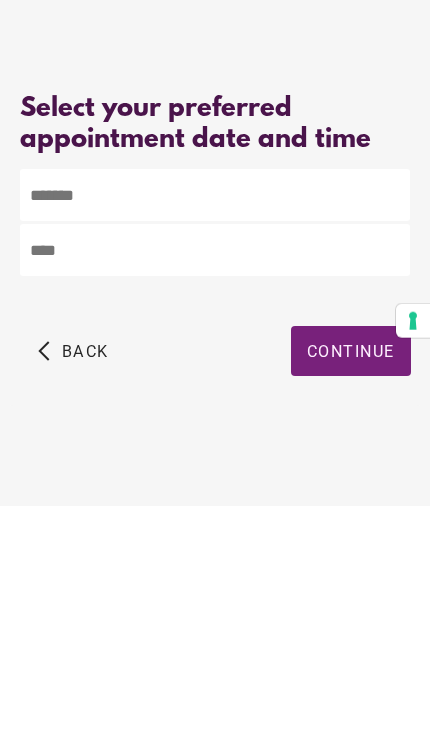 scroll, scrollTop: 244, scrollLeft: 0, axis: vertical 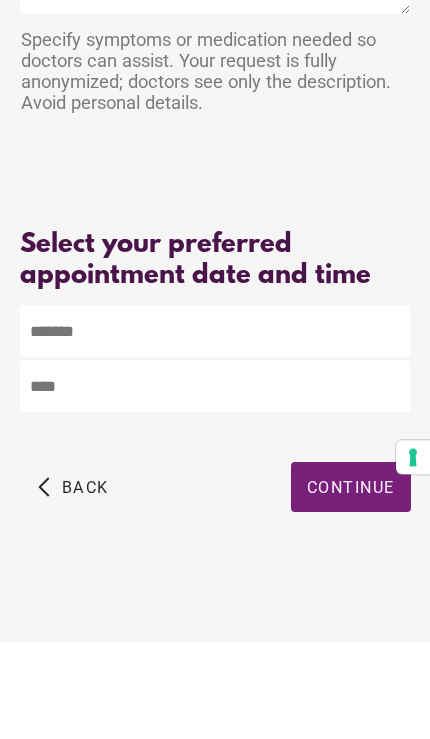 type on "**********" 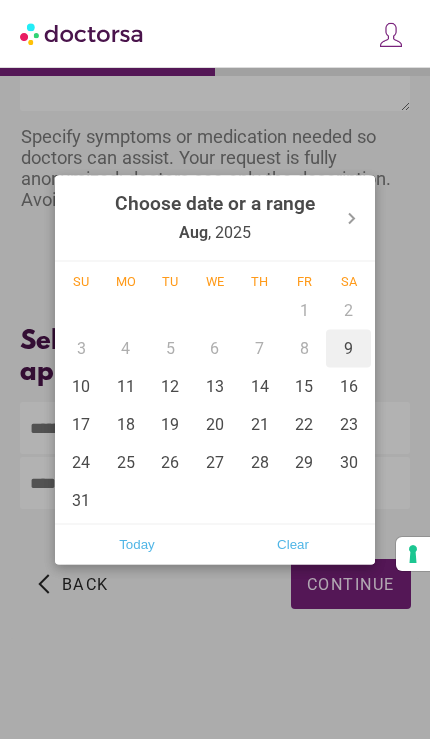 click on "9" at bounding box center (348, 348) 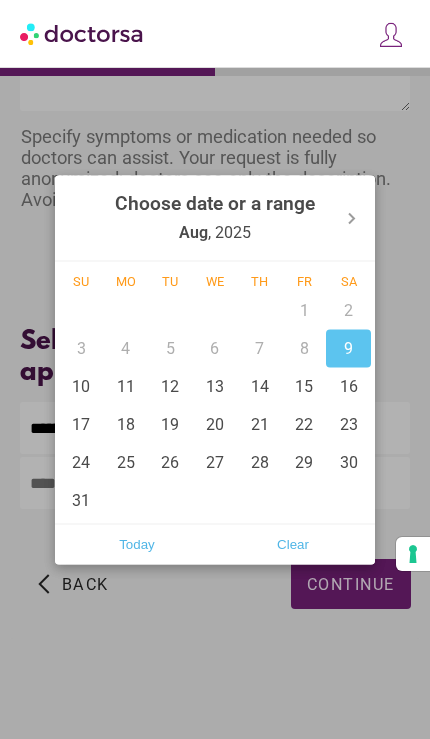 click on "Today" at bounding box center [137, 544] 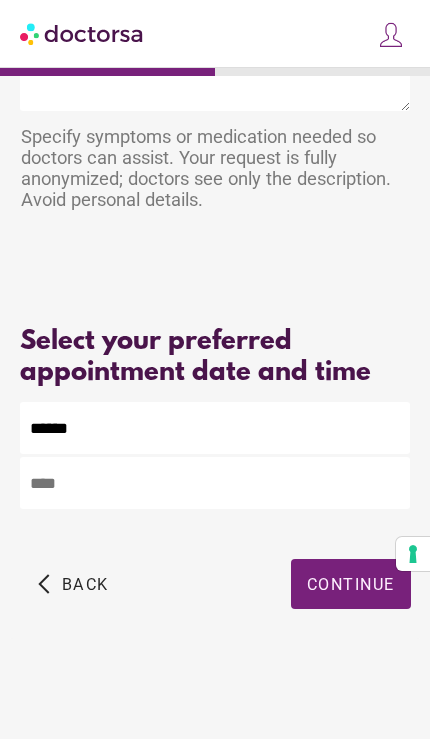 click at bounding box center [215, 483] 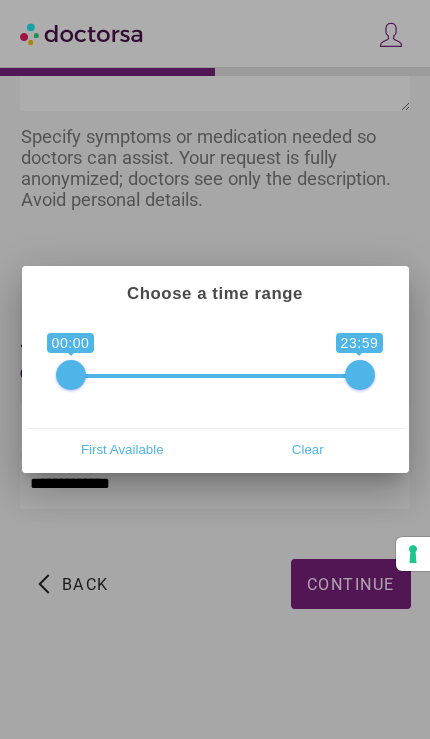 click on "First Available" at bounding box center (123, 449) 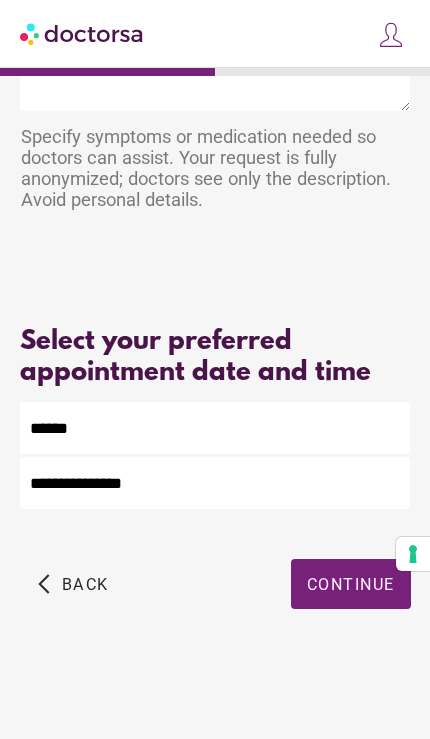 click on "Continue" at bounding box center (351, 584) 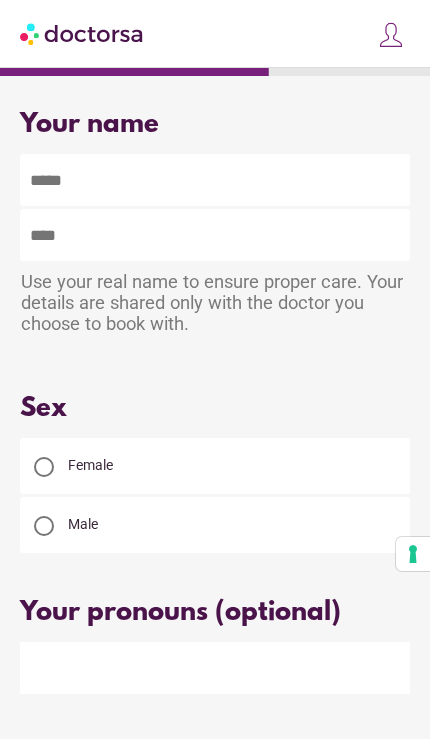 click on "Female" at bounding box center [215, 466] 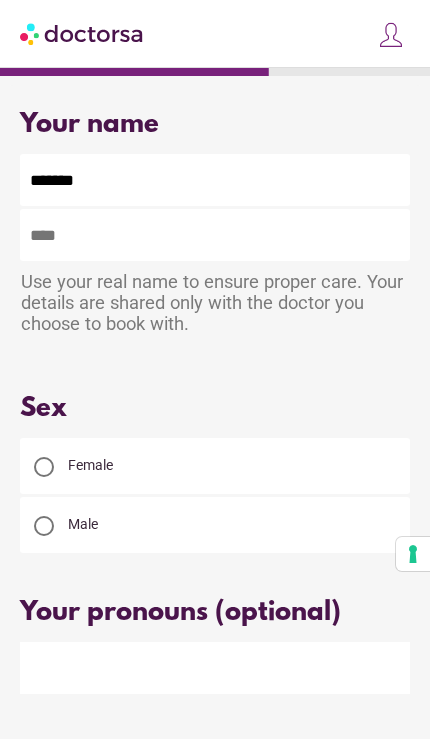 type on "*******" 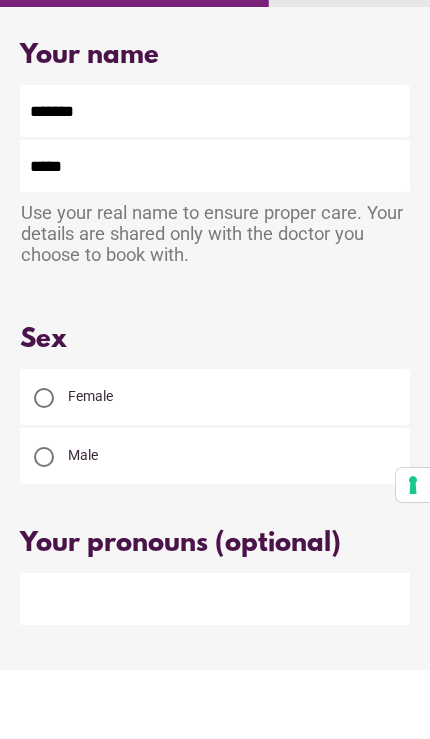 type on "*****" 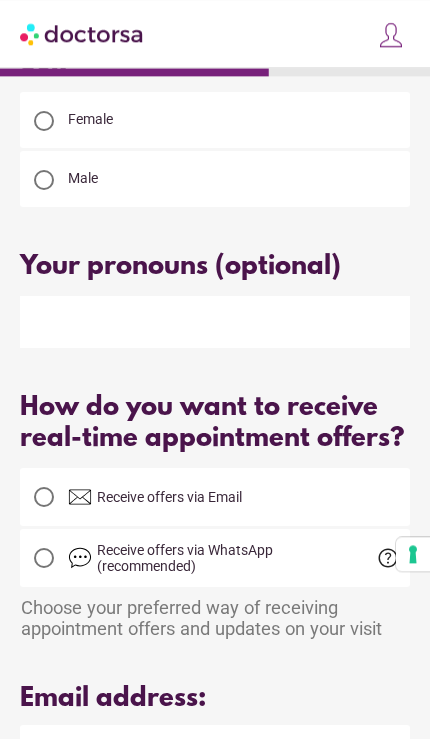 click at bounding box center [215, 322] 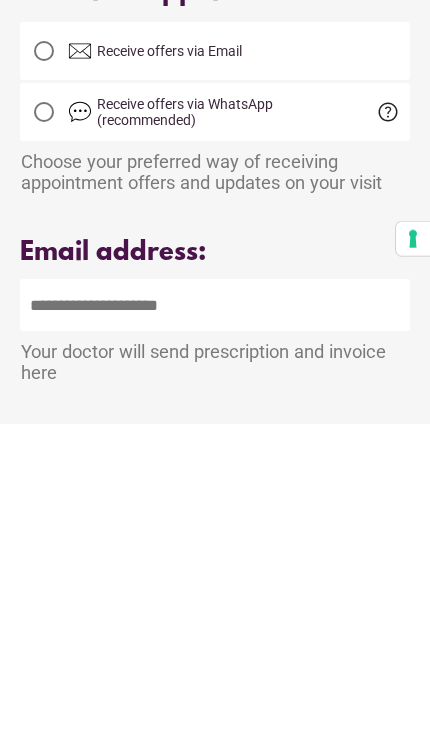 scroll, scrollTop: 511, scrollLeft: 0, axis: vertical 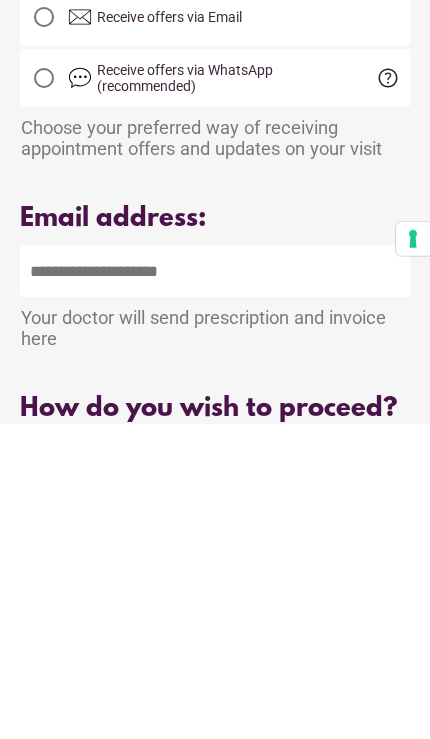 click at bounding box center [215, 586] 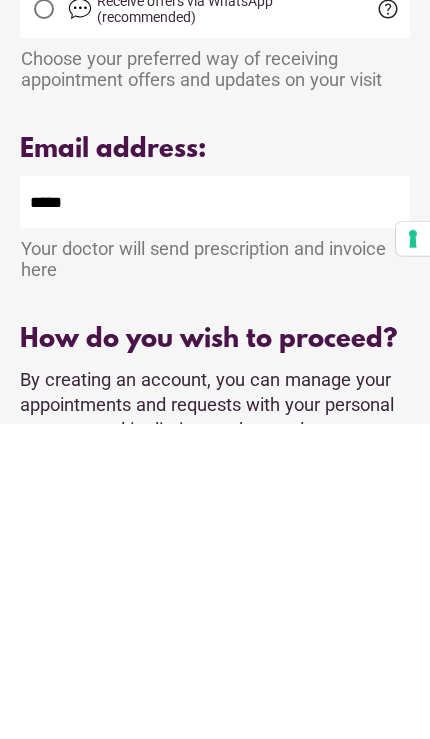 type on "**********" 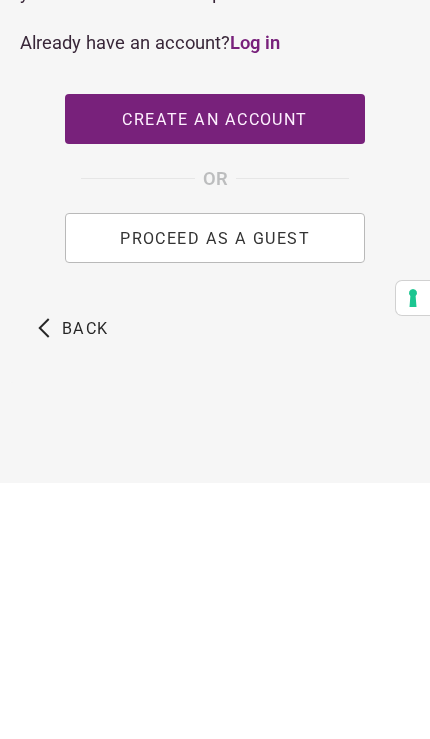click on "PROCEED AS A GUEST" at bounding box center [215, 494] 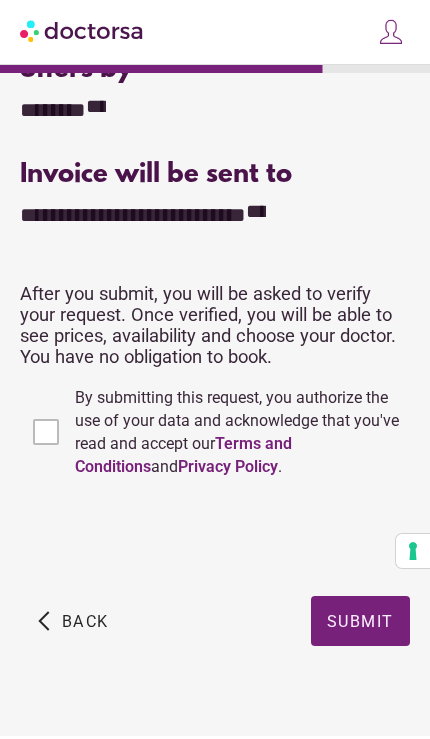 scroll, scrollTop: 994, scrollLeft: 0, axis: vertical 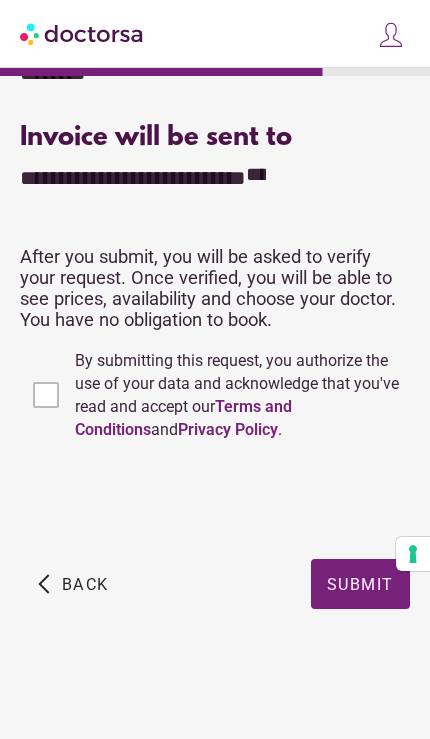 click at bounding box center [360, 584] 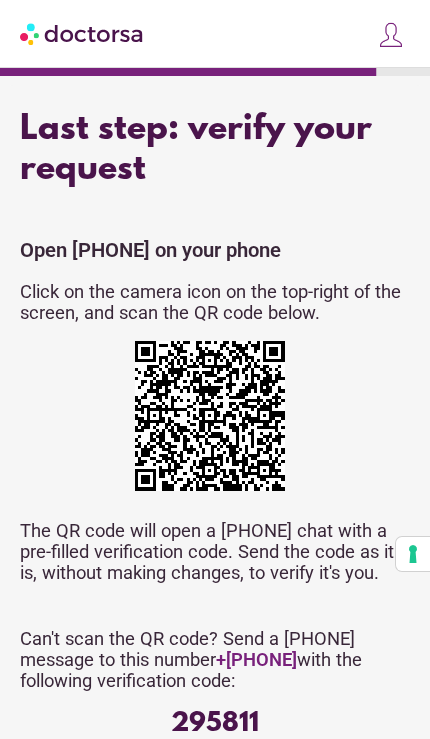 scroll, scrollTop: 0, scrollLeft: 0, axis: both 